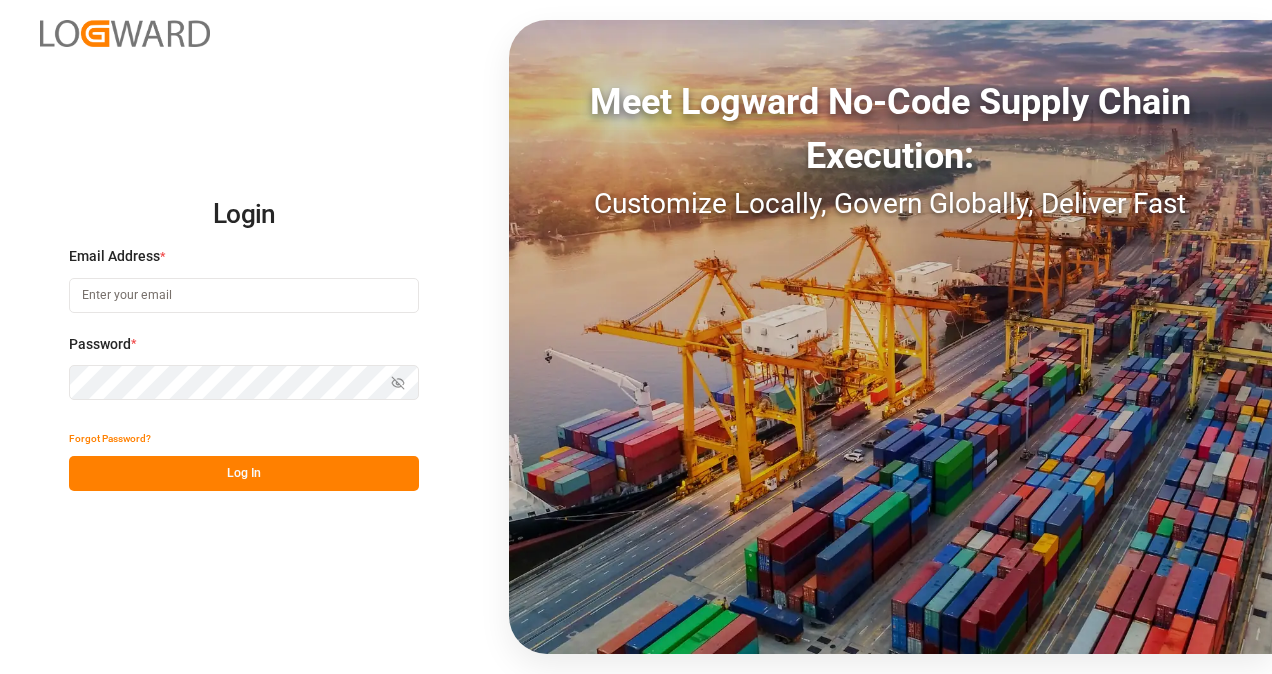 scroll, scrollTop: 0, scrollLeft: 0, axis: both 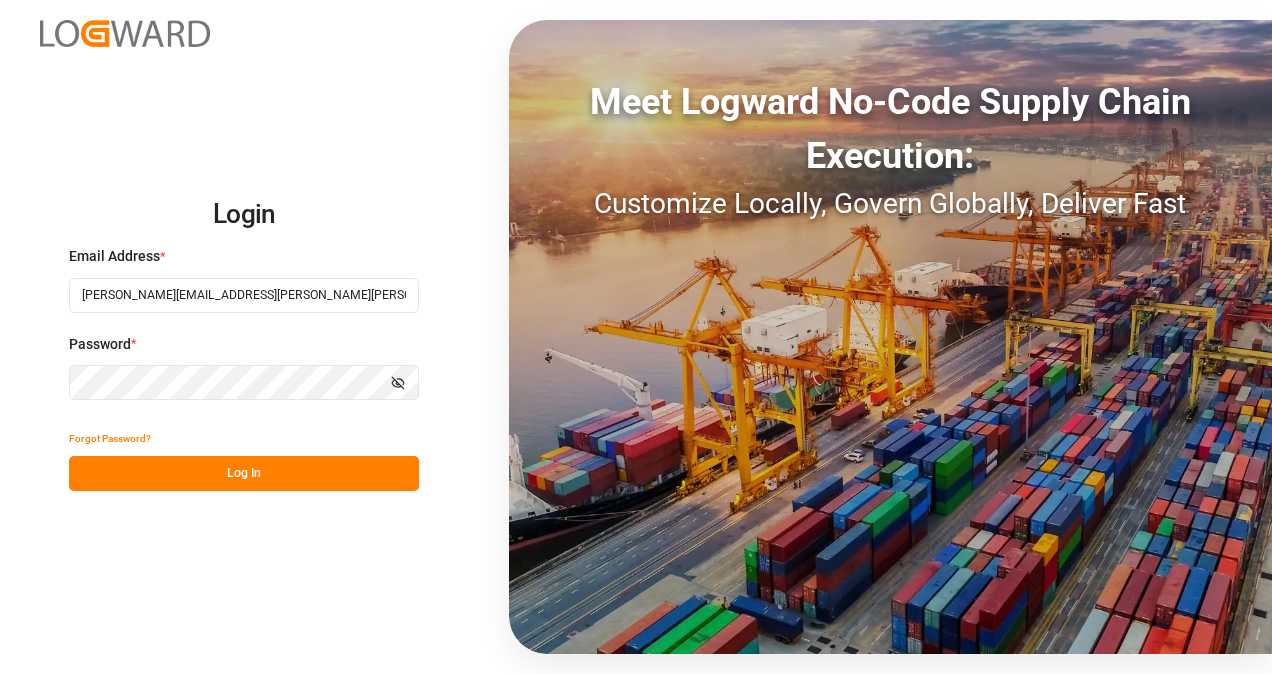 click on "Log In" at bounding box center [244, 473] 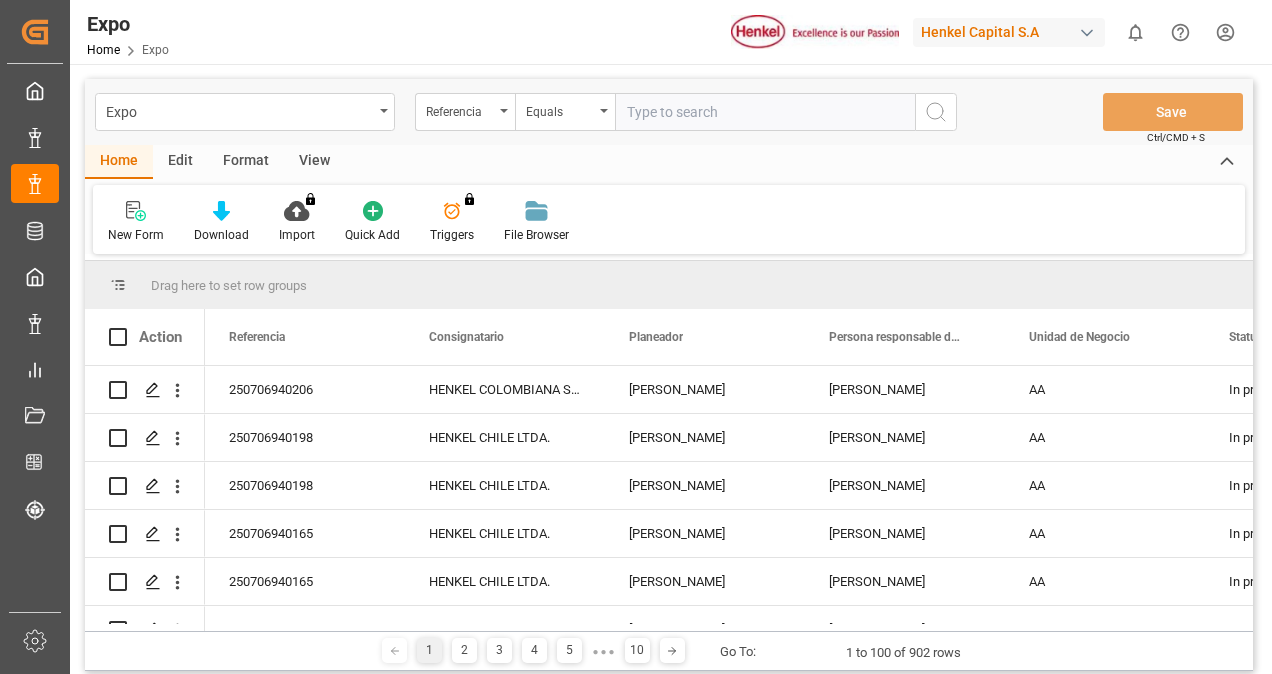 click at bounding box center (765, 112) 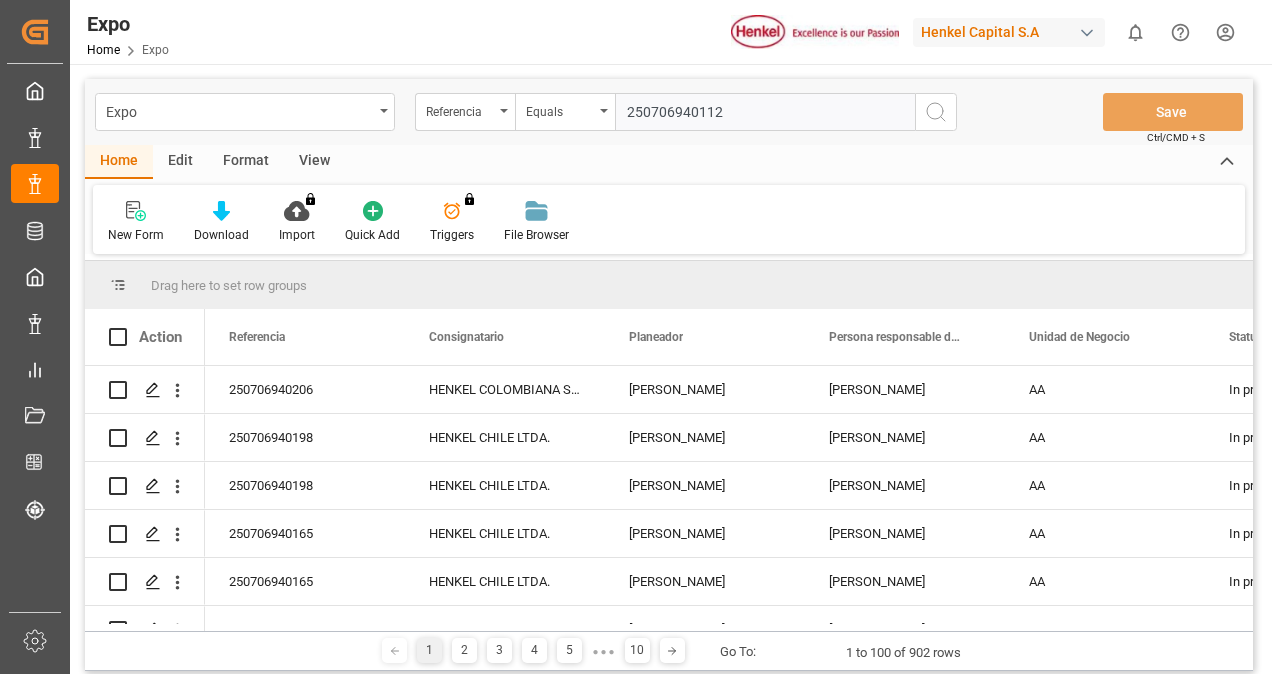 type on "250706940112" 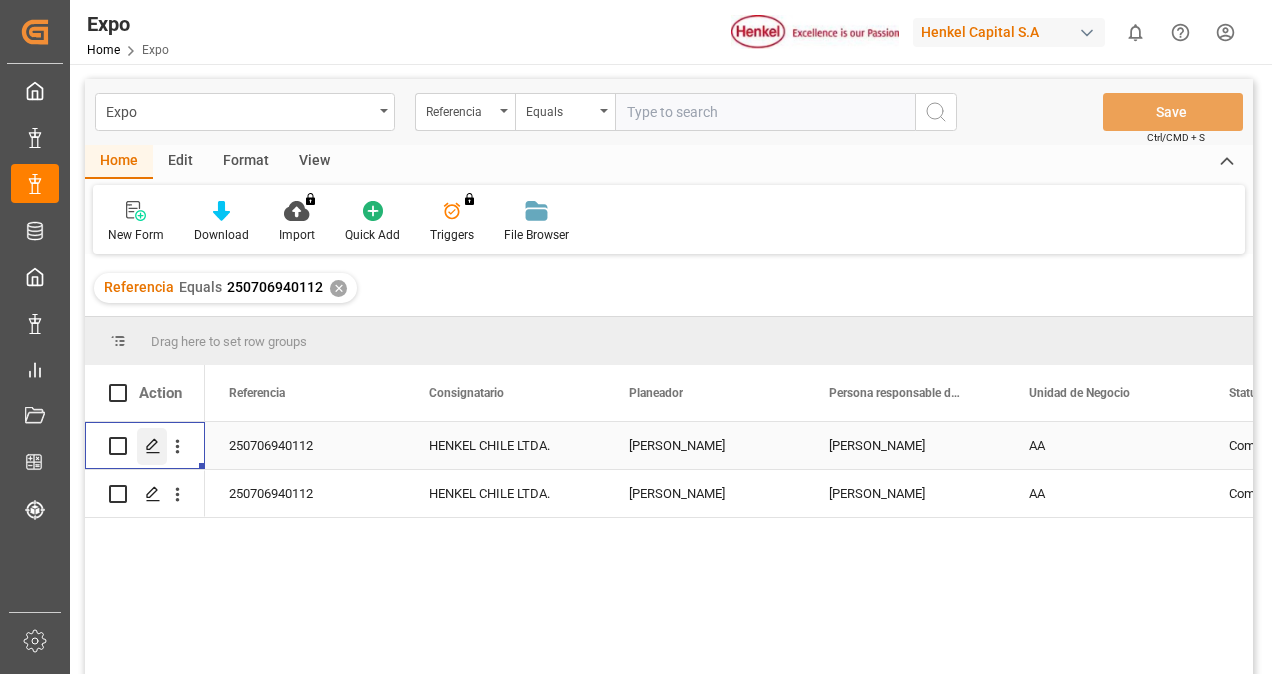 click at bounding box center [152, 446] 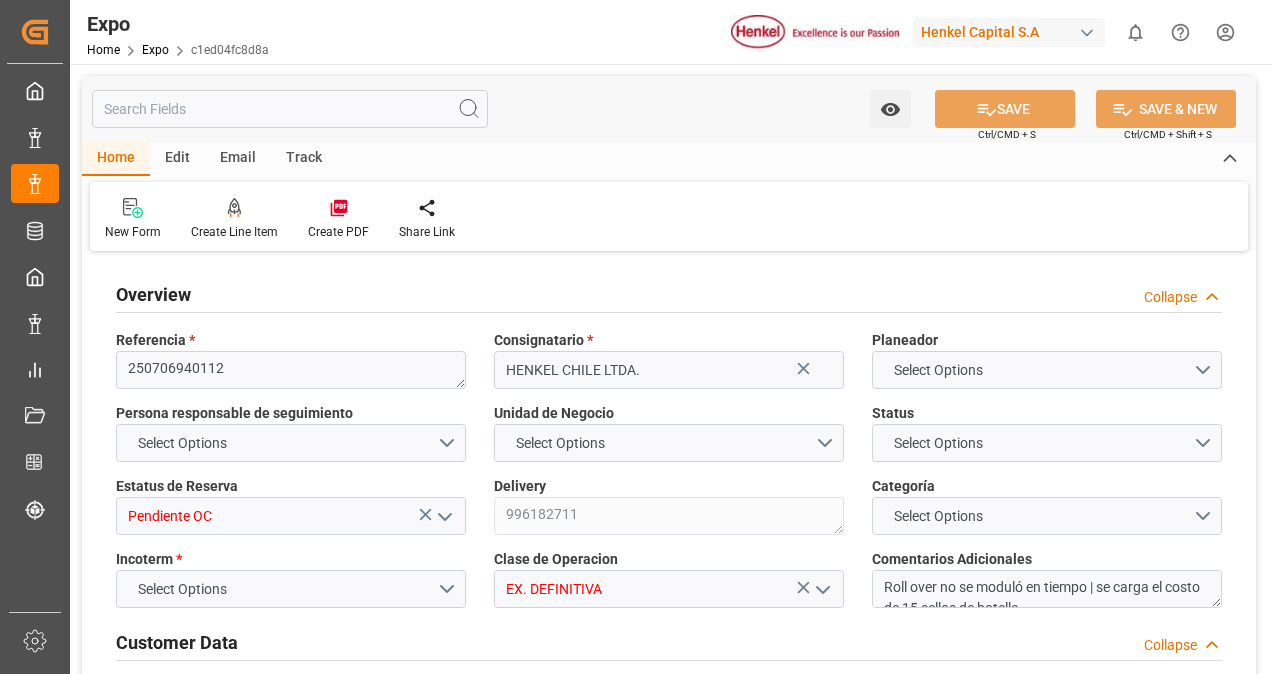 type on "3577.62" 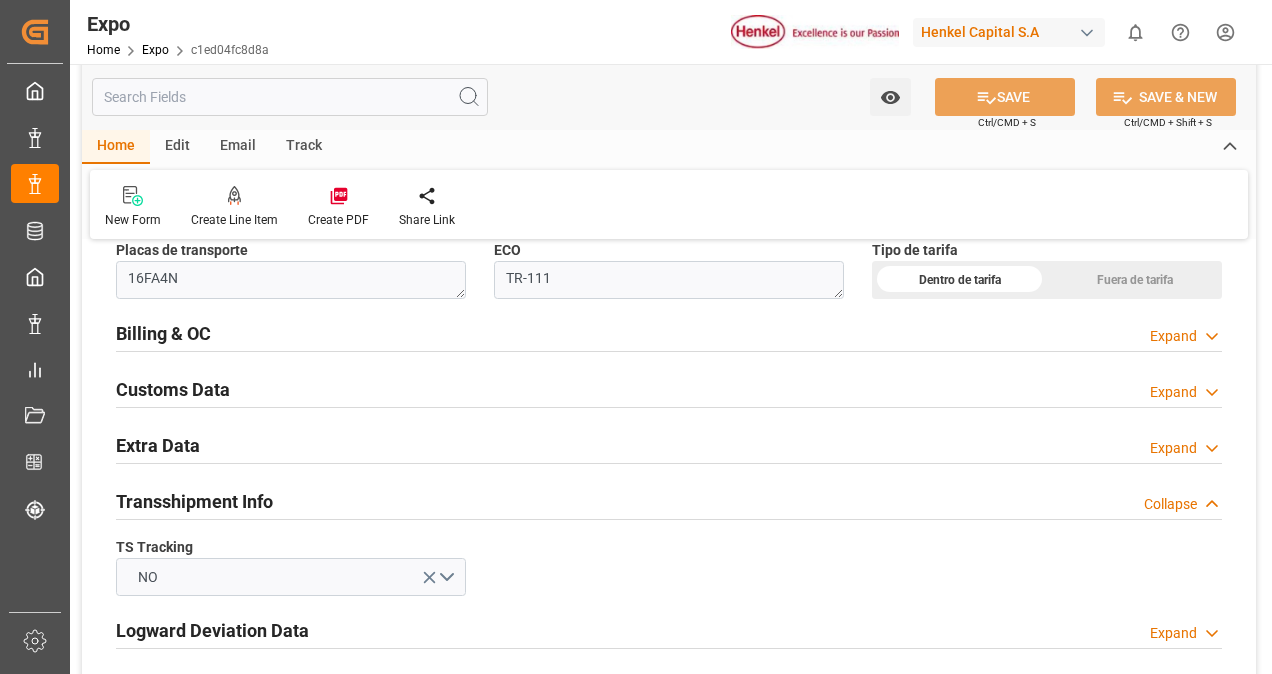 scroll, scrollTop: 3193, scrollLeft: 0, axis: vertical 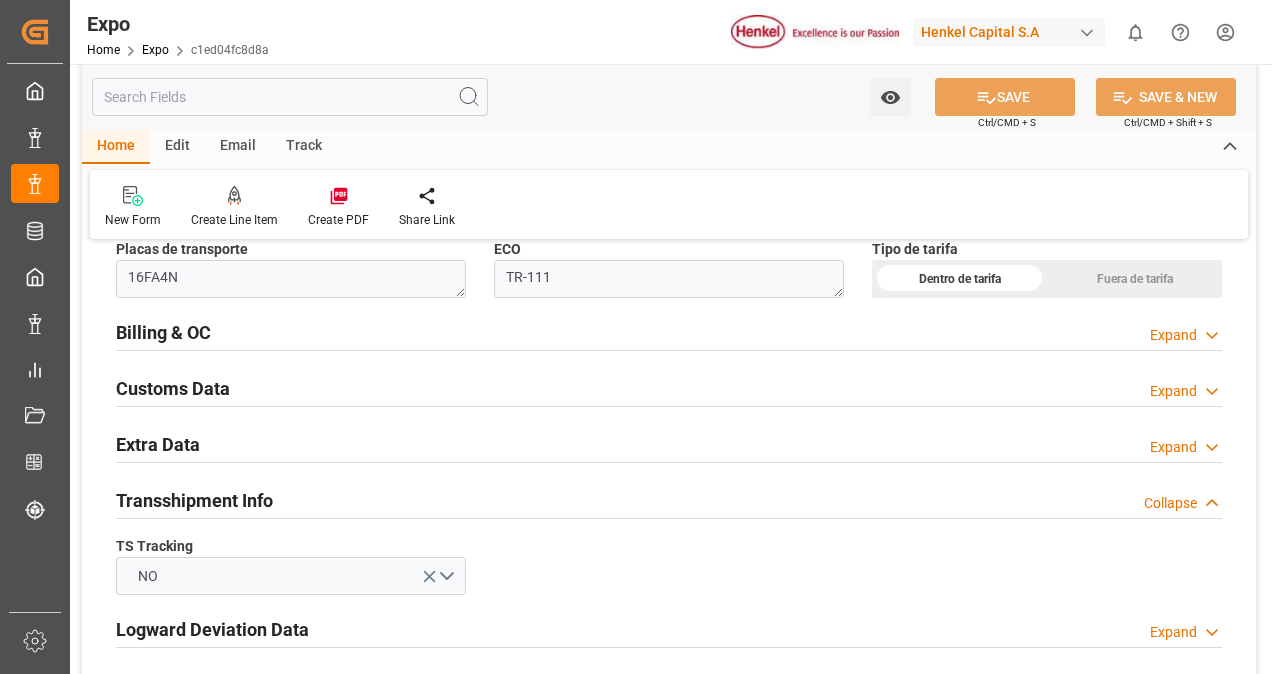 click on "Billing & OC" at bounding box center [163, 332] 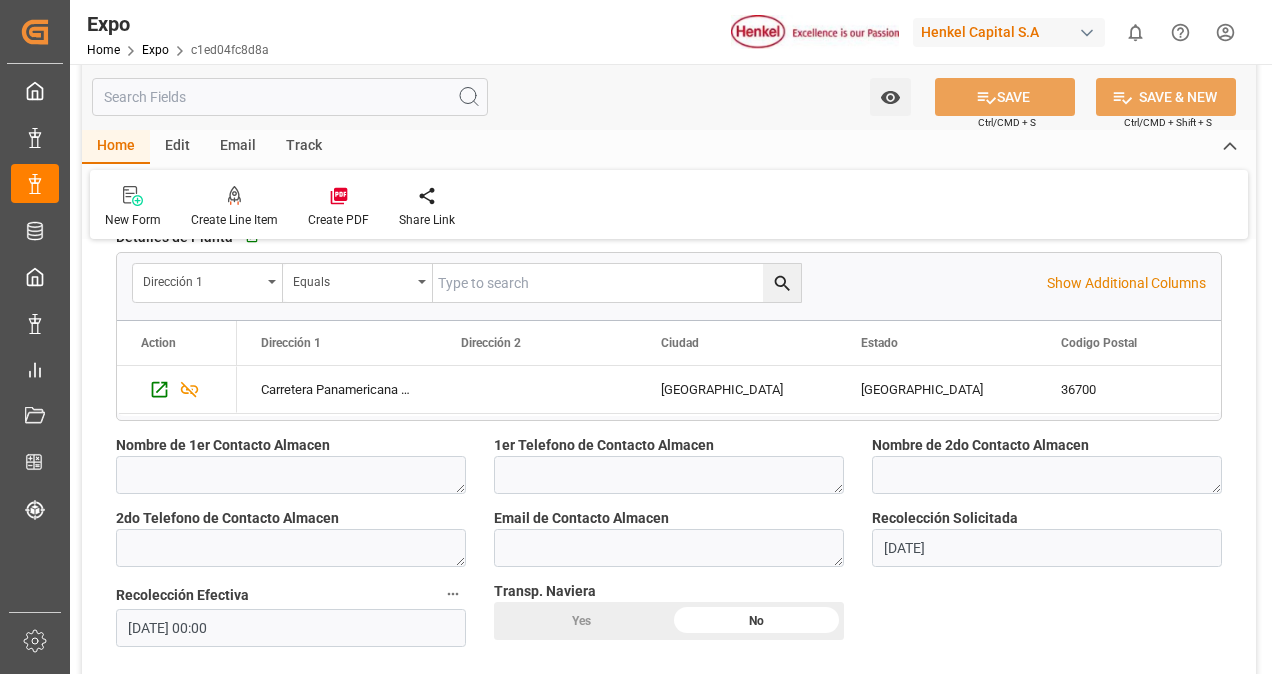 scroll, scrollTop: 1482, scrollLeft: 0, axis: vertical 